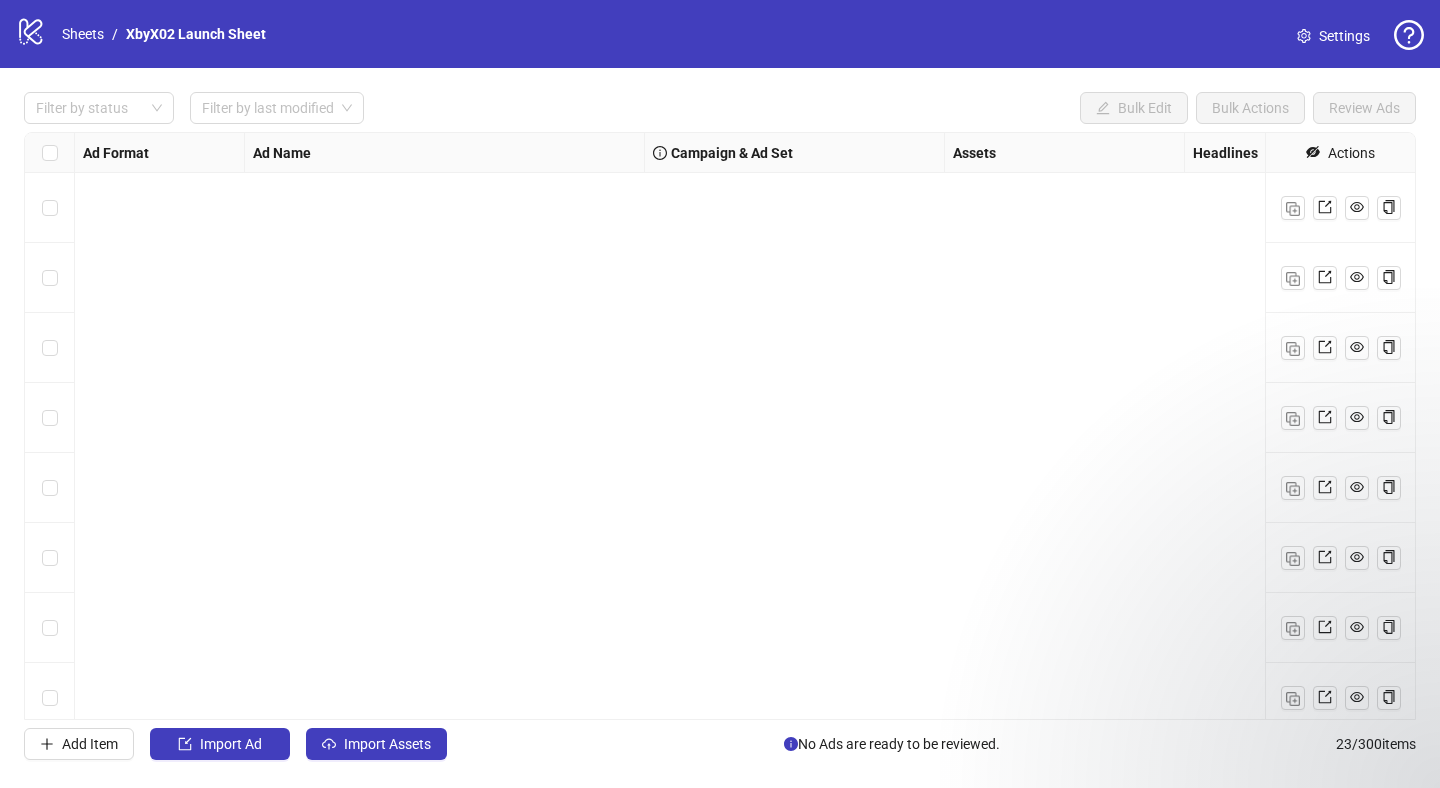 scroll, scrollTop: 0, scrollLeft: 0, axis: both 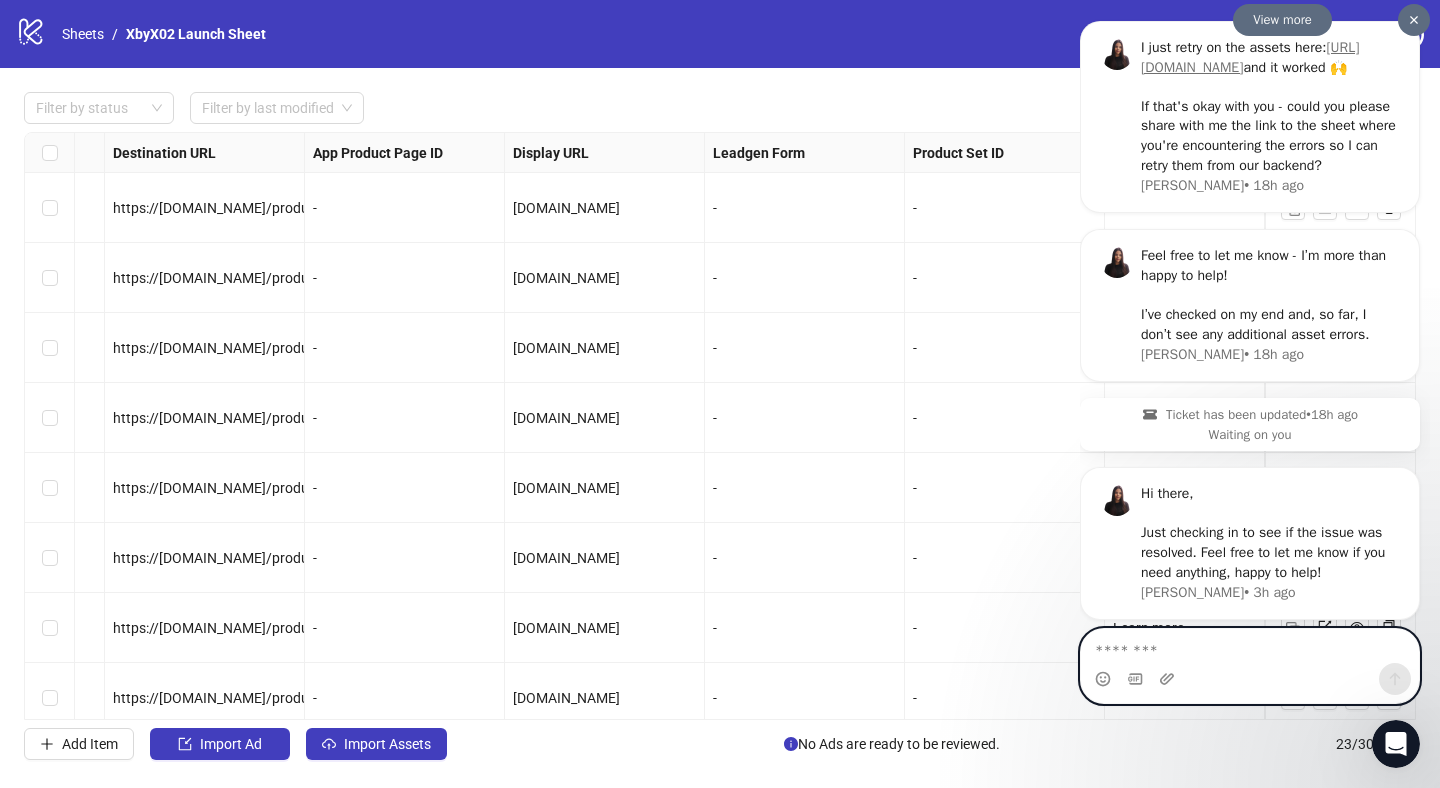 click at bounding box center [1250, 646] 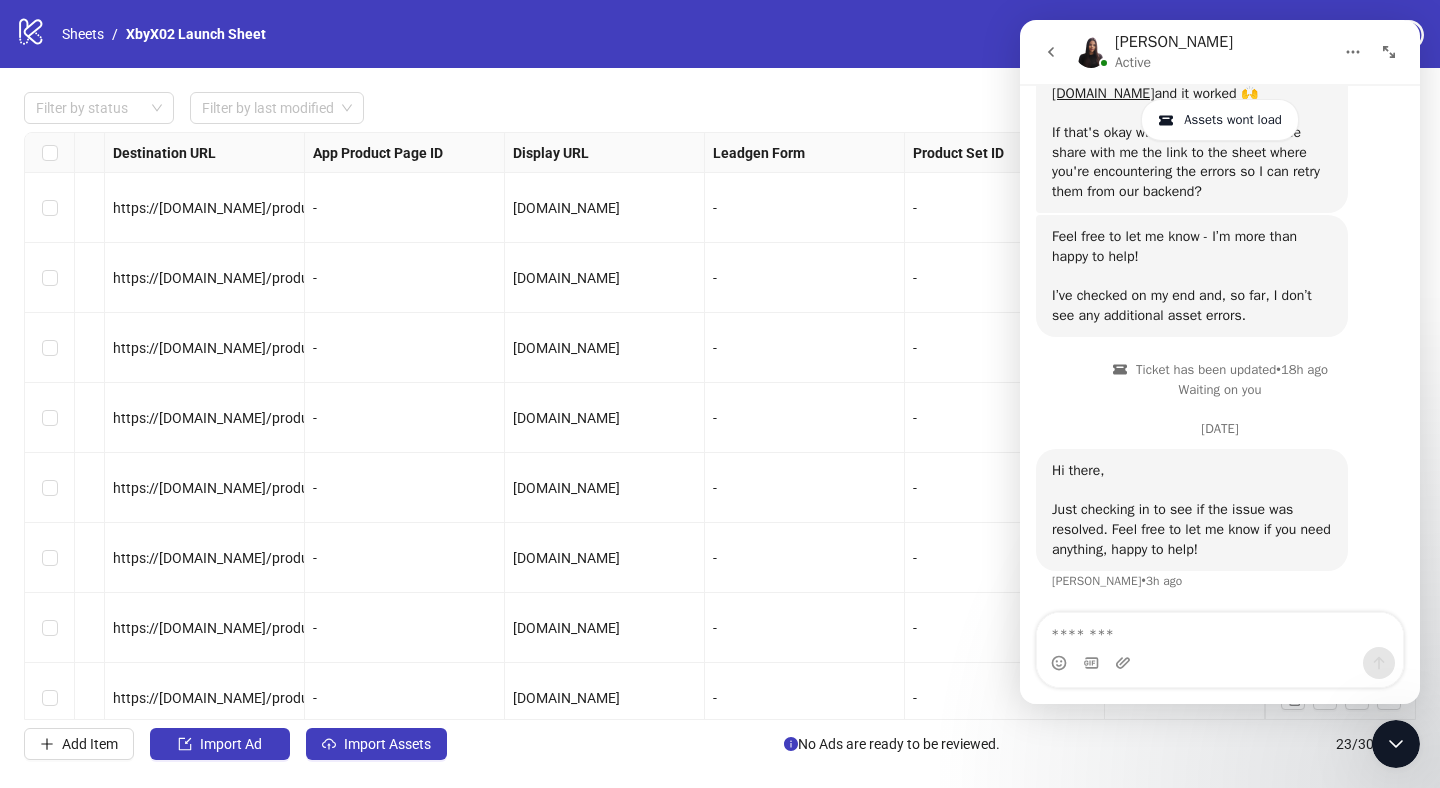 scroll, scrollTop: 1348, scrollLeft: 0, axis: vertical 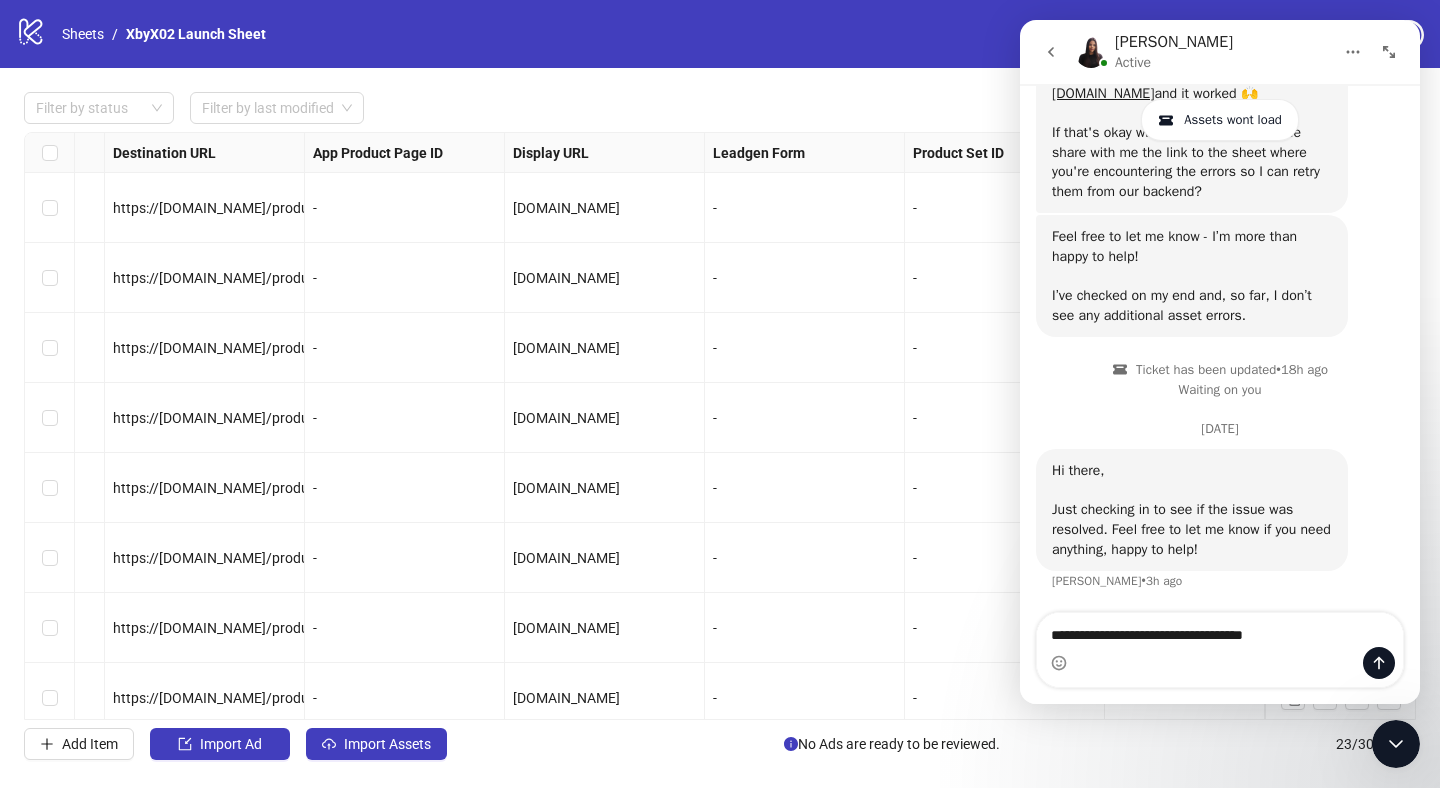 type on "**********" 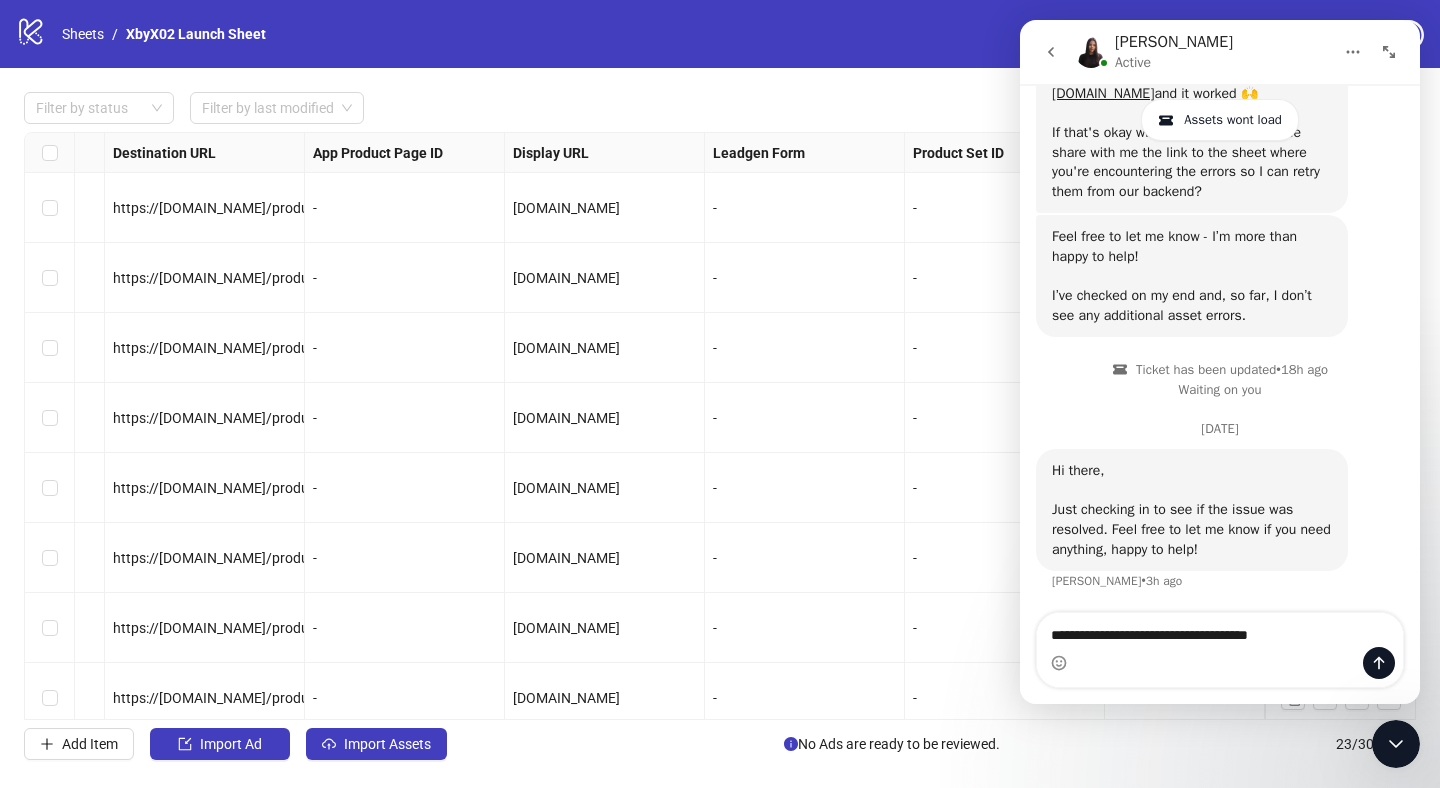 type 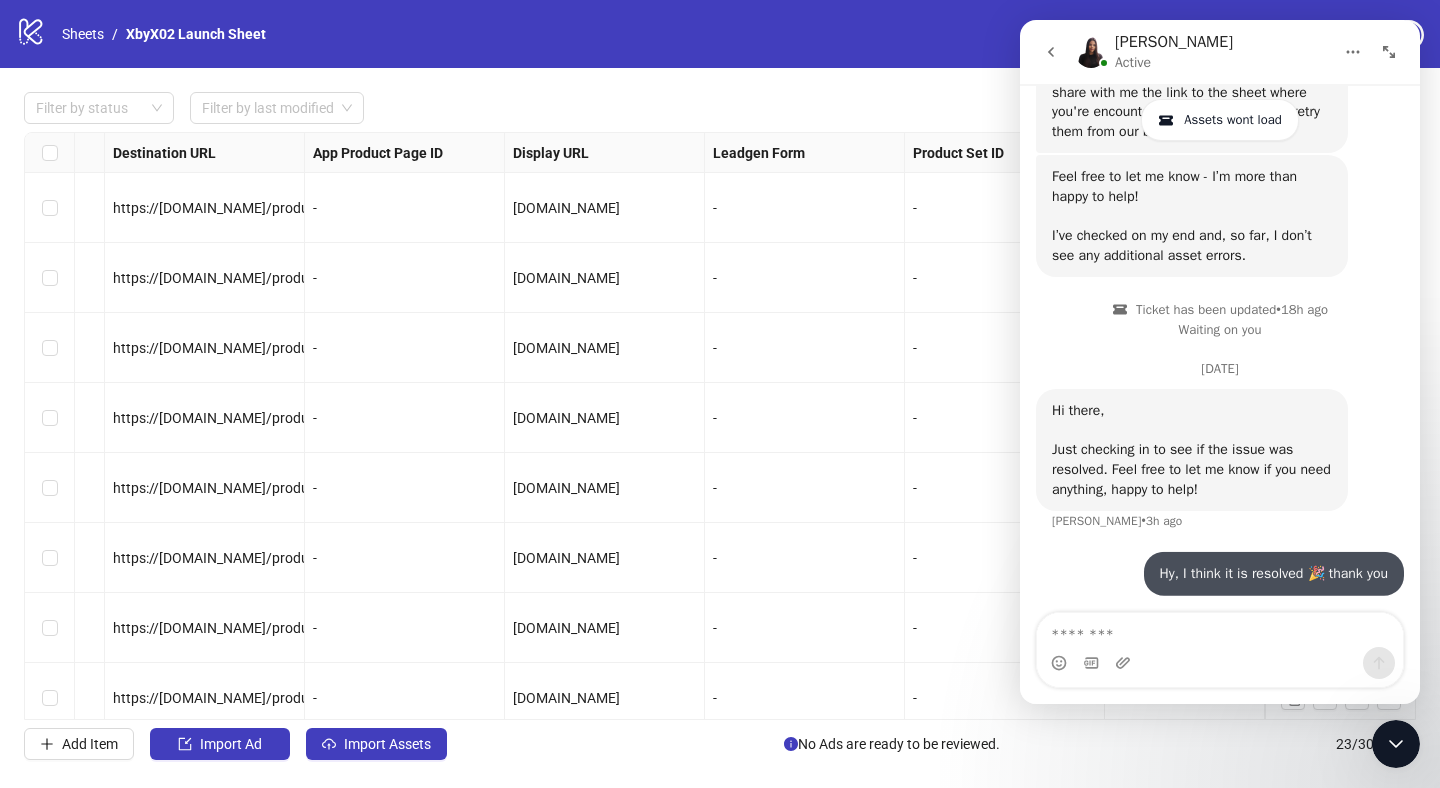 scroll, scrollTop: 1408, scrollLeft: 0, axis: vertical 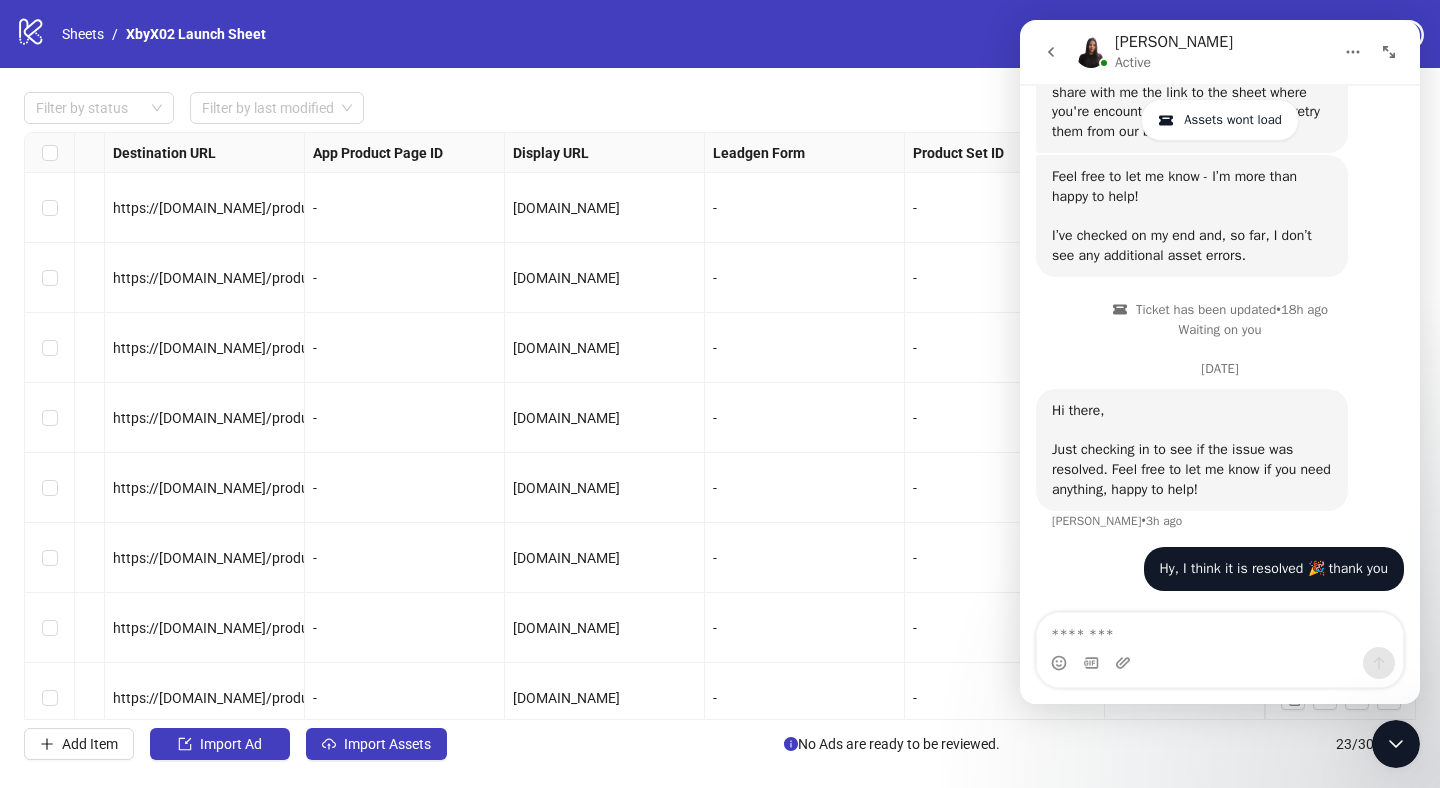 click at bounding box center [1396, 744] 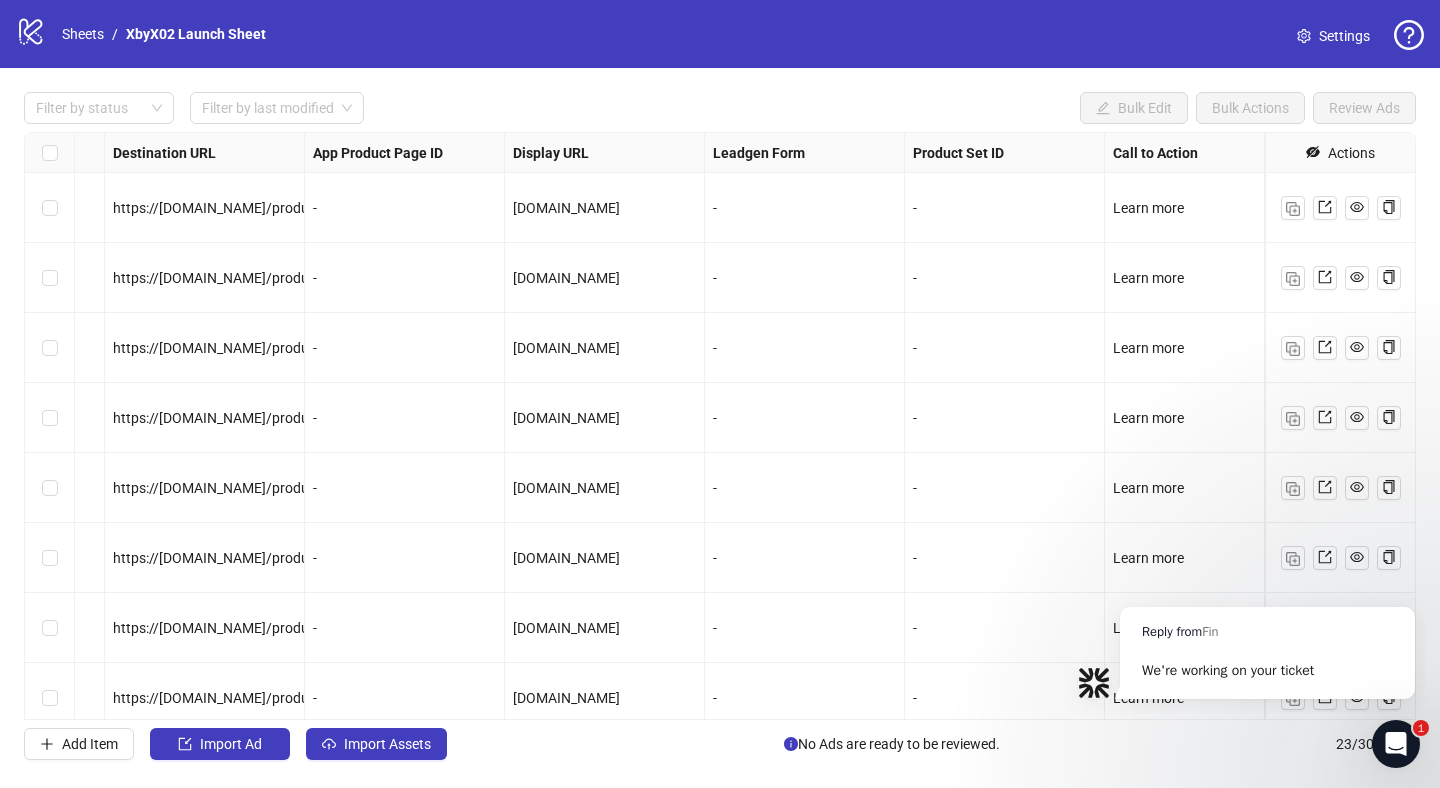 scroll, scrollTop: 0, scrollLeft: 0, axis: both 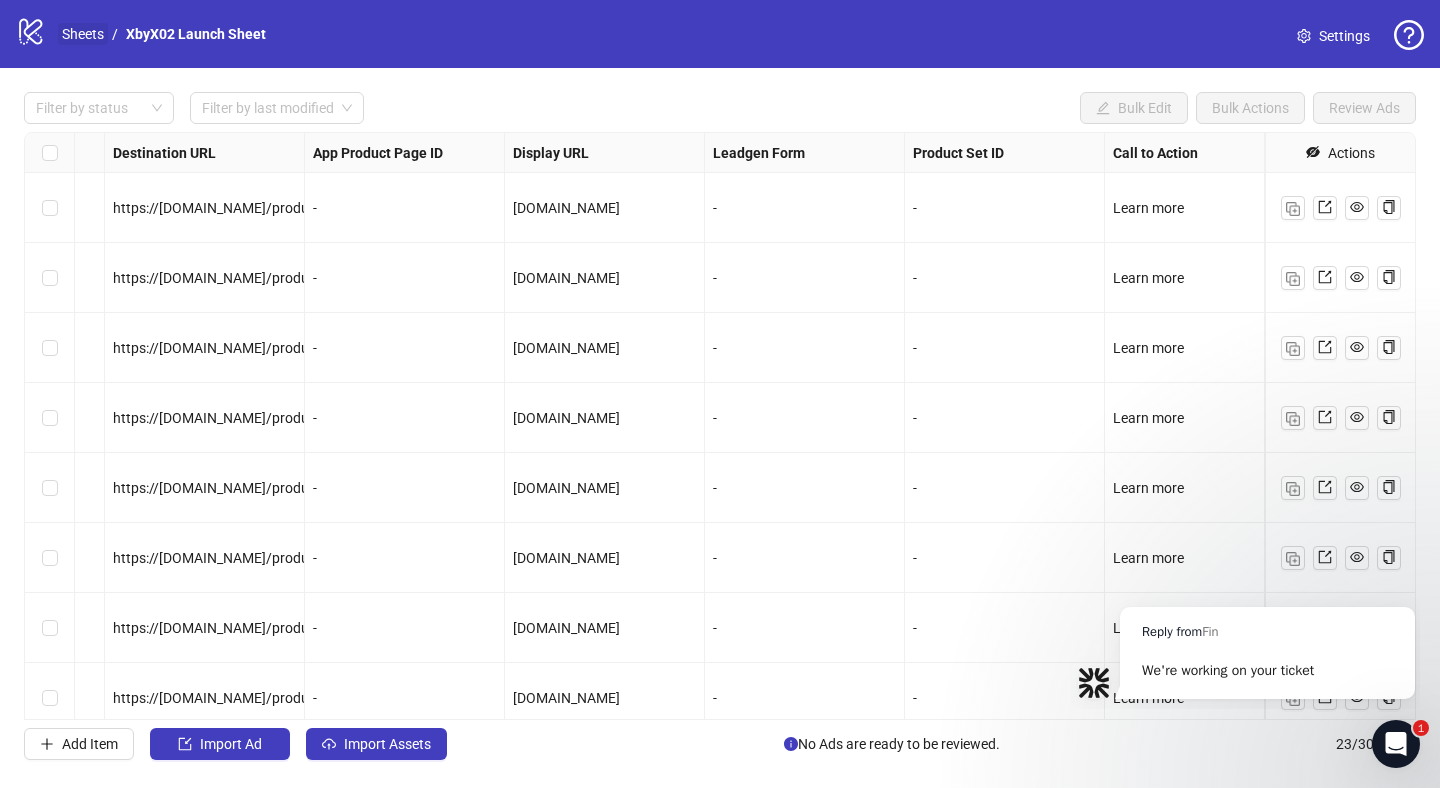 click on "Sheets" at bounding box center (83, 34) 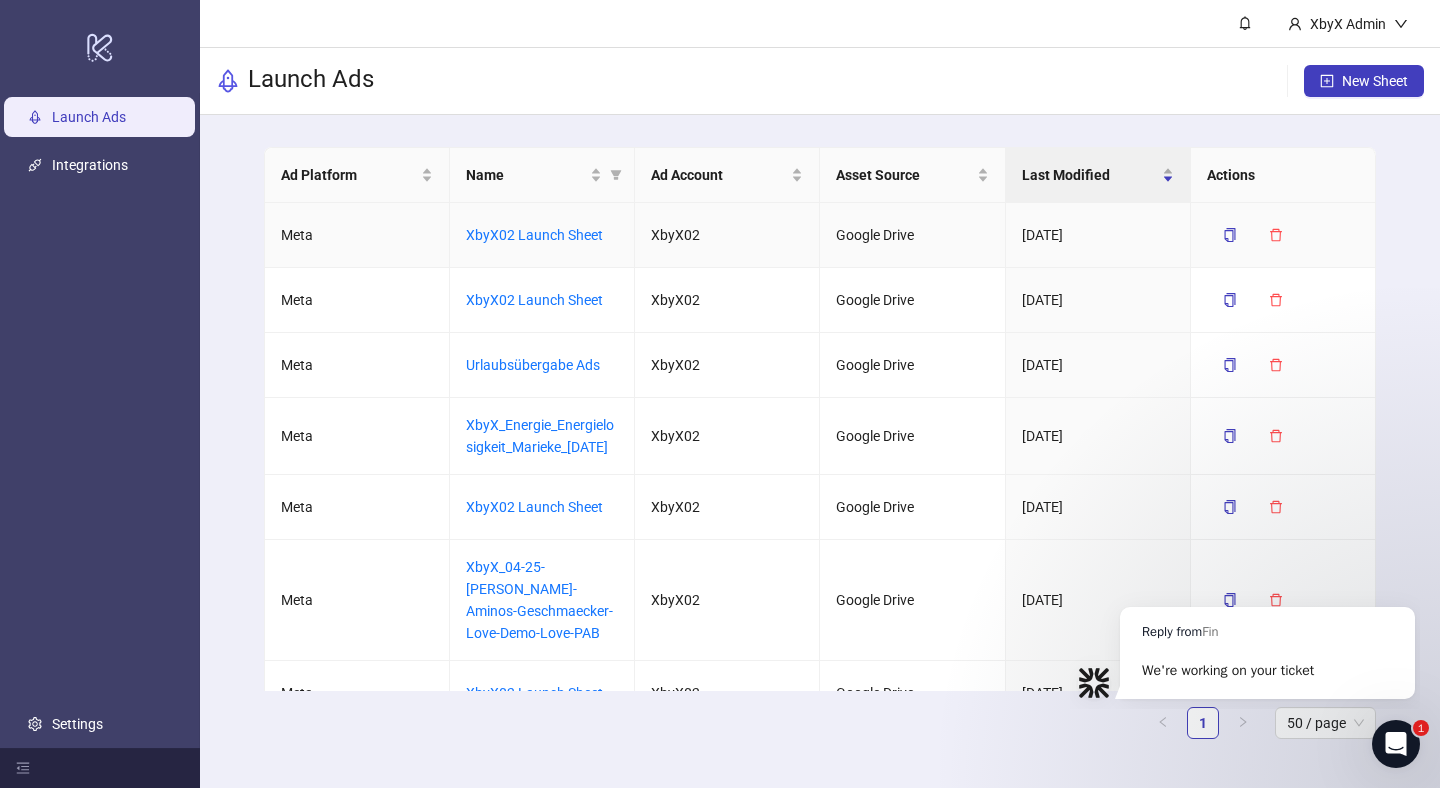 click on "XbyX02 Launch Sheet" at bounding box center (542, 235) 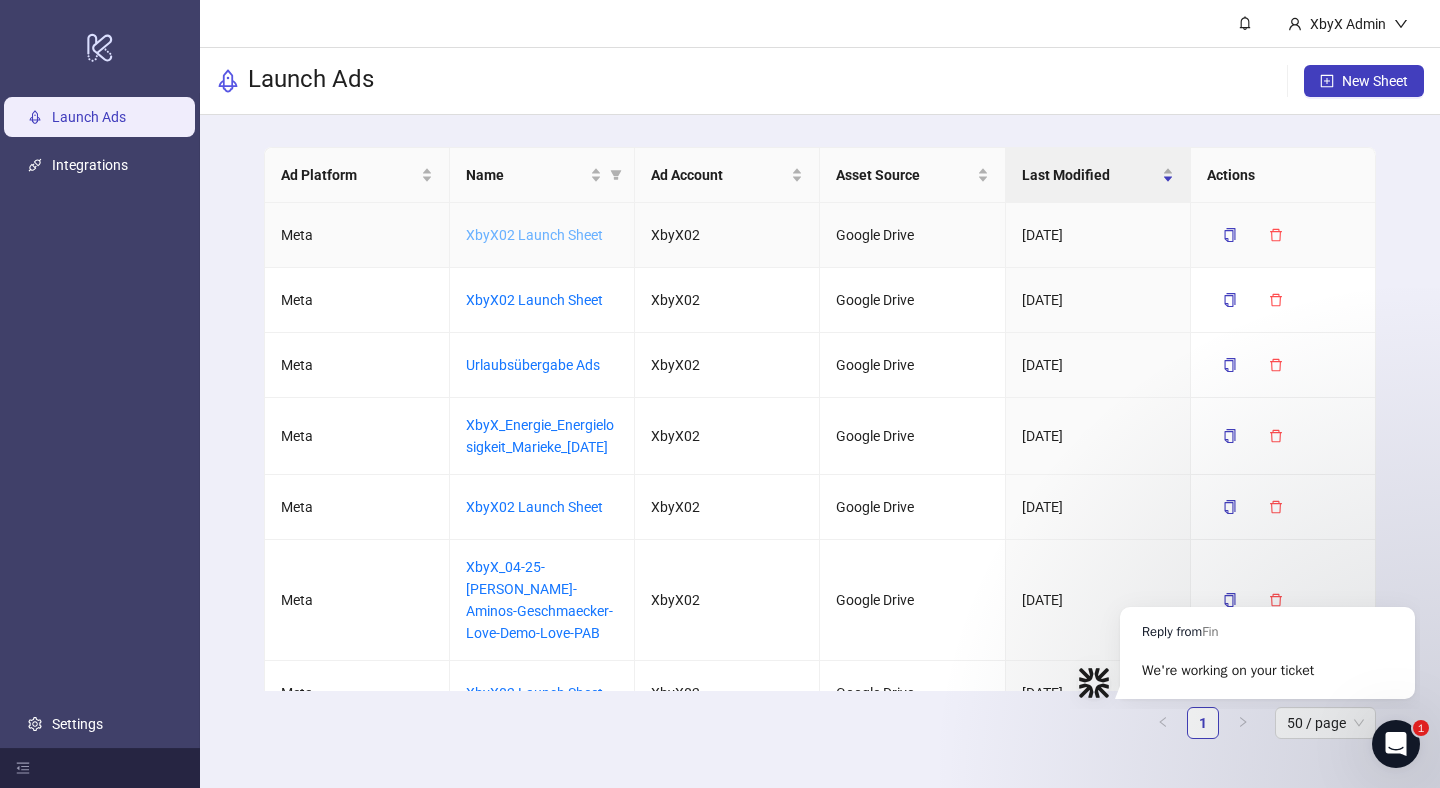 click on "XbyX02 Launch Sheet" at bounding box center (534, 235) 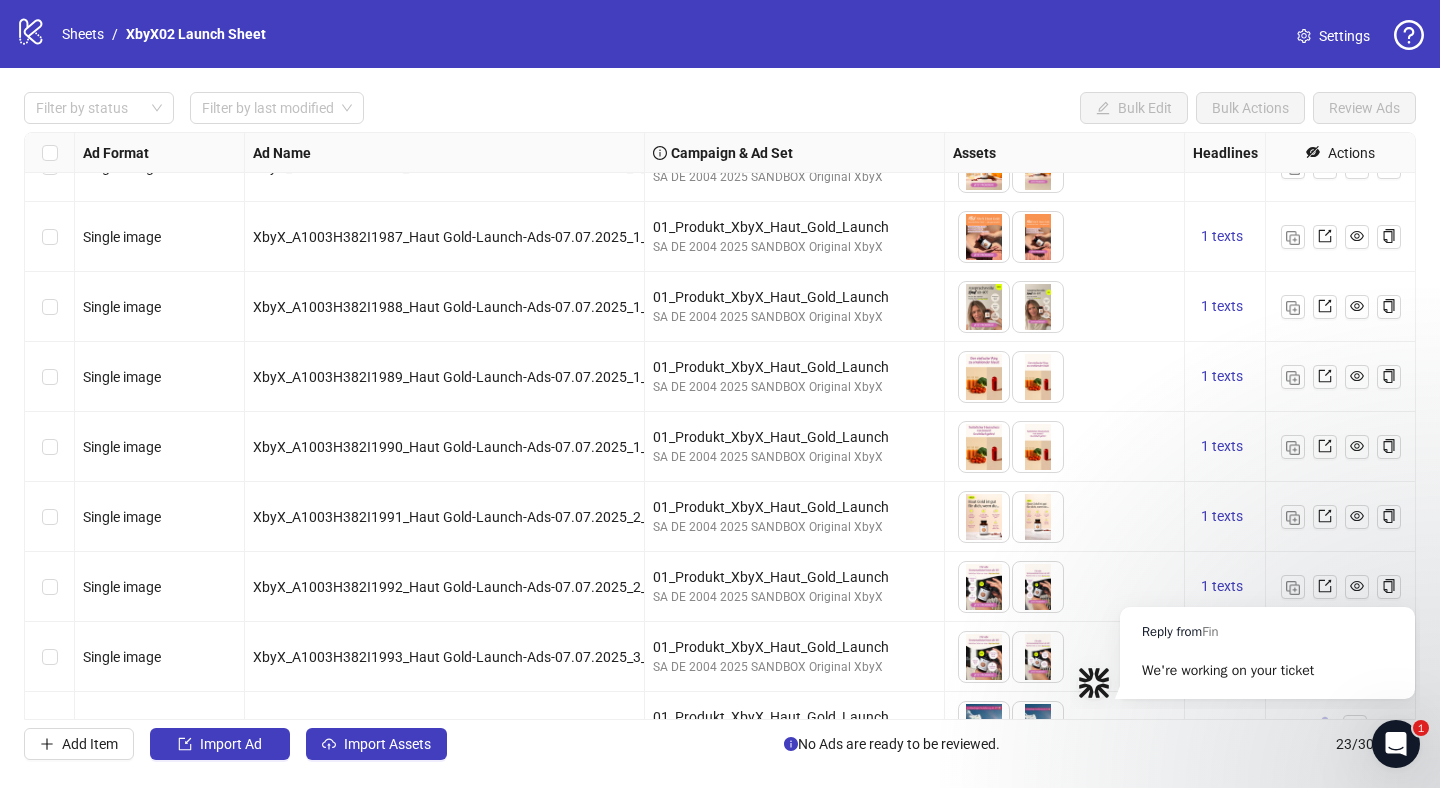 scroll, scrollTop: 423, scrollLeft: 0, axis: vertical 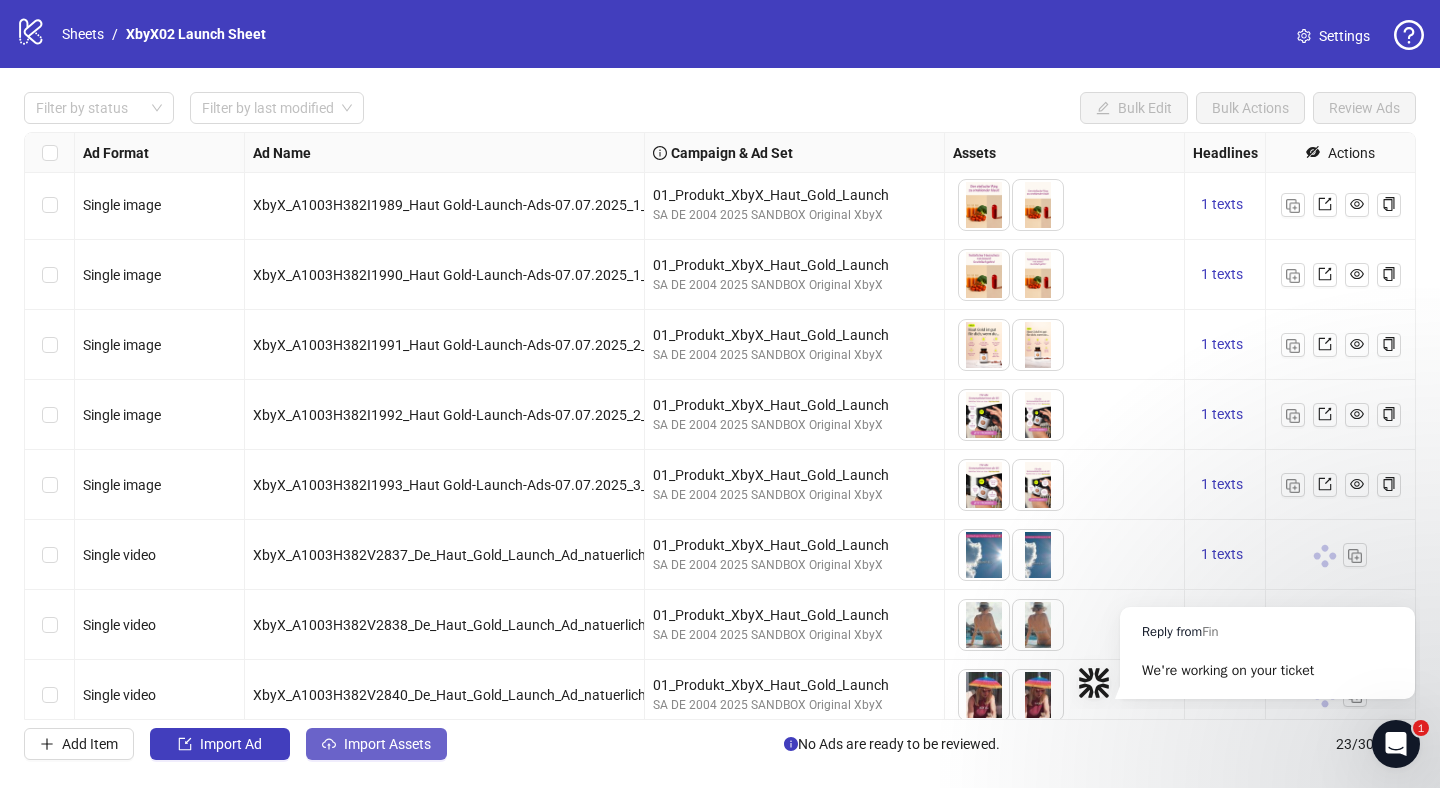 click on "Import Assets" at bounding box center [387, 744] 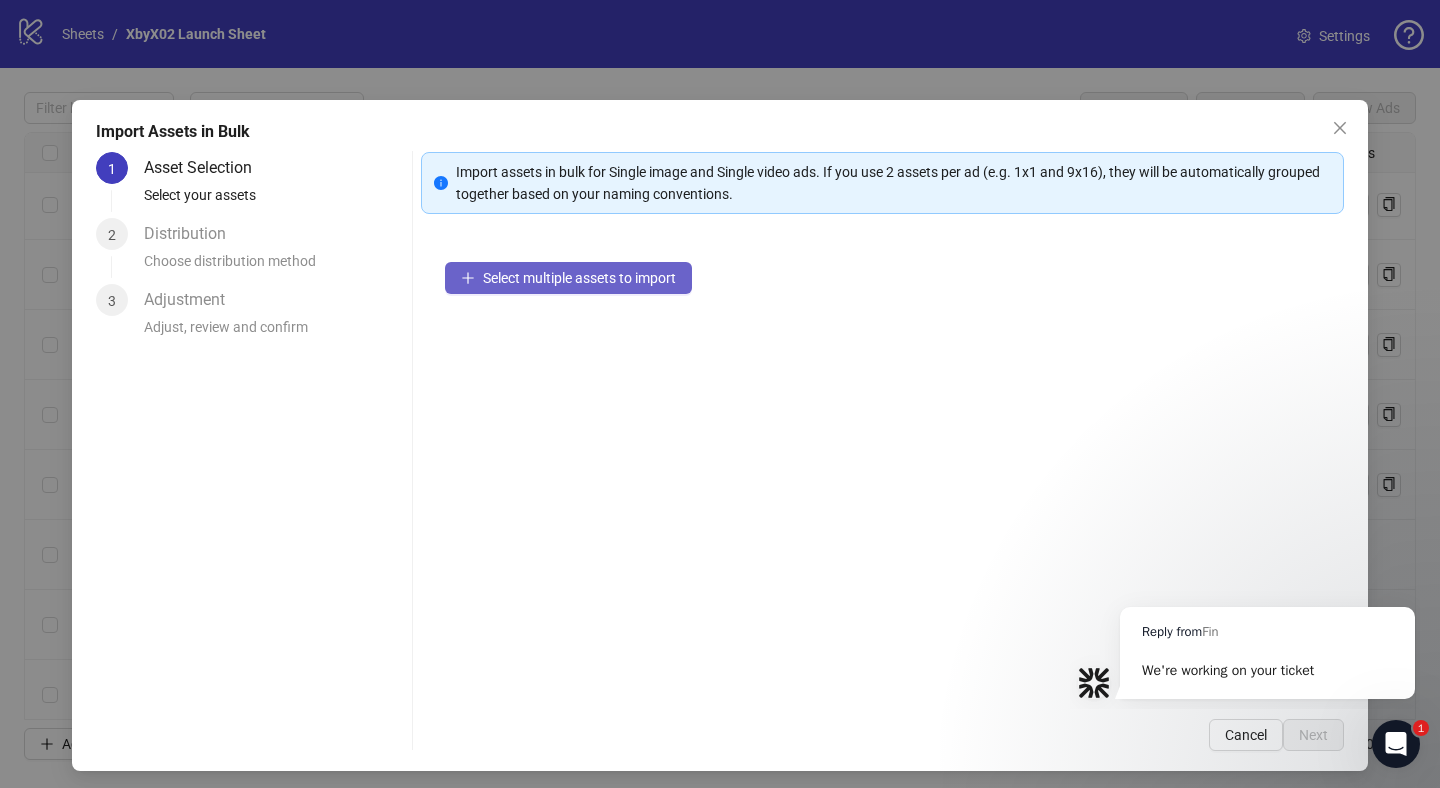 click on "Select multiple assets to import" at bounding box center (568, 278) 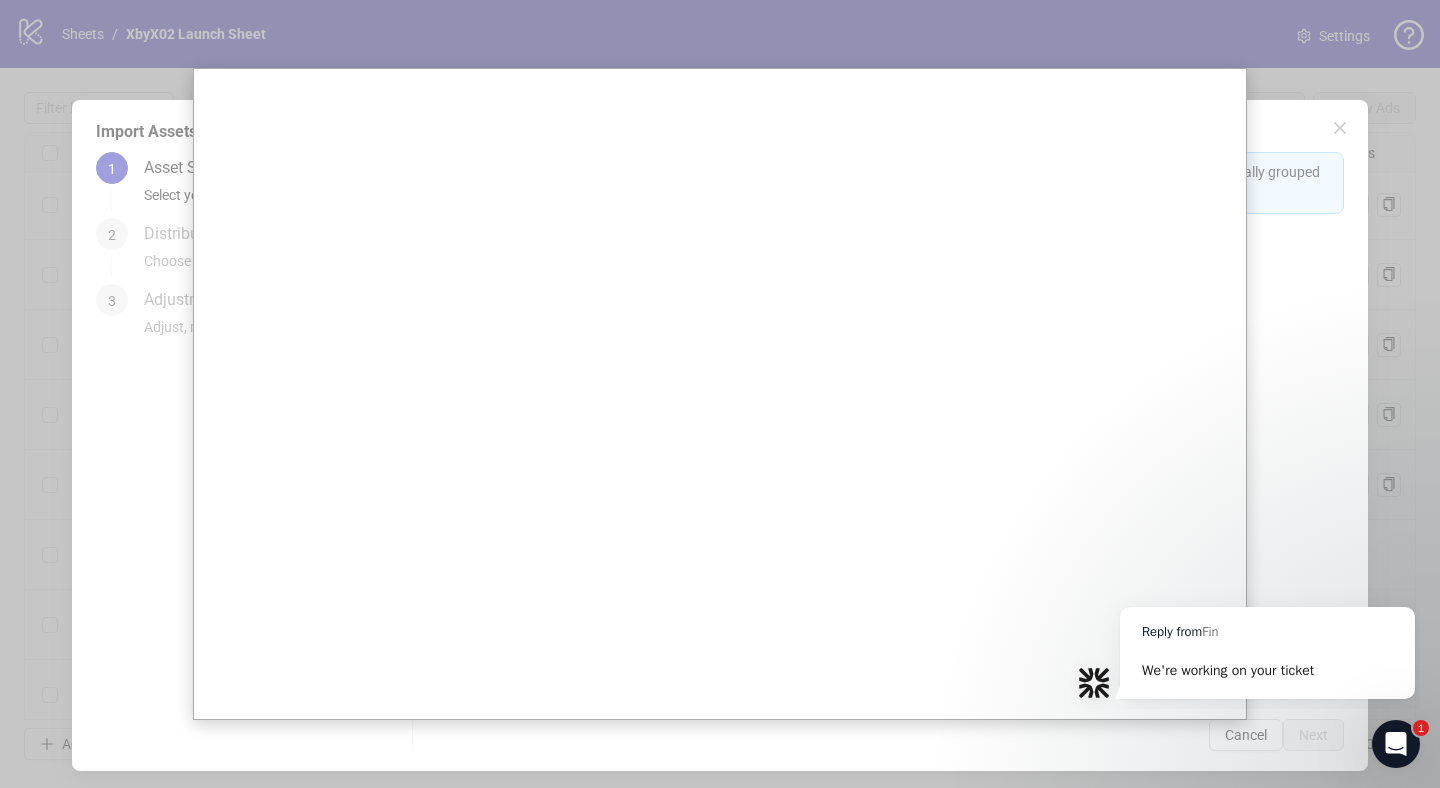 click at bounding box center (720, 394) 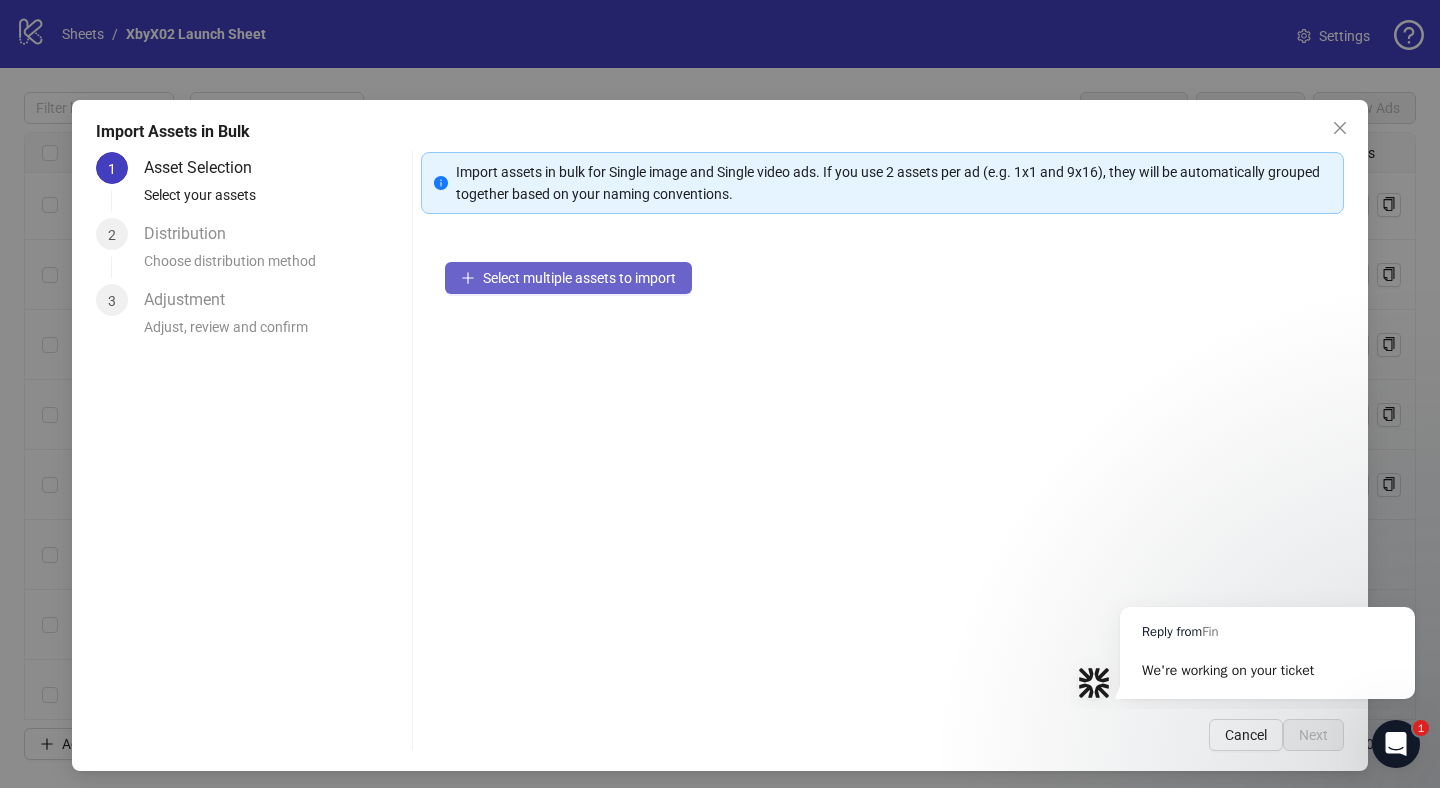 click on "Select multiple assets to import" at bounding box center [568, 278] 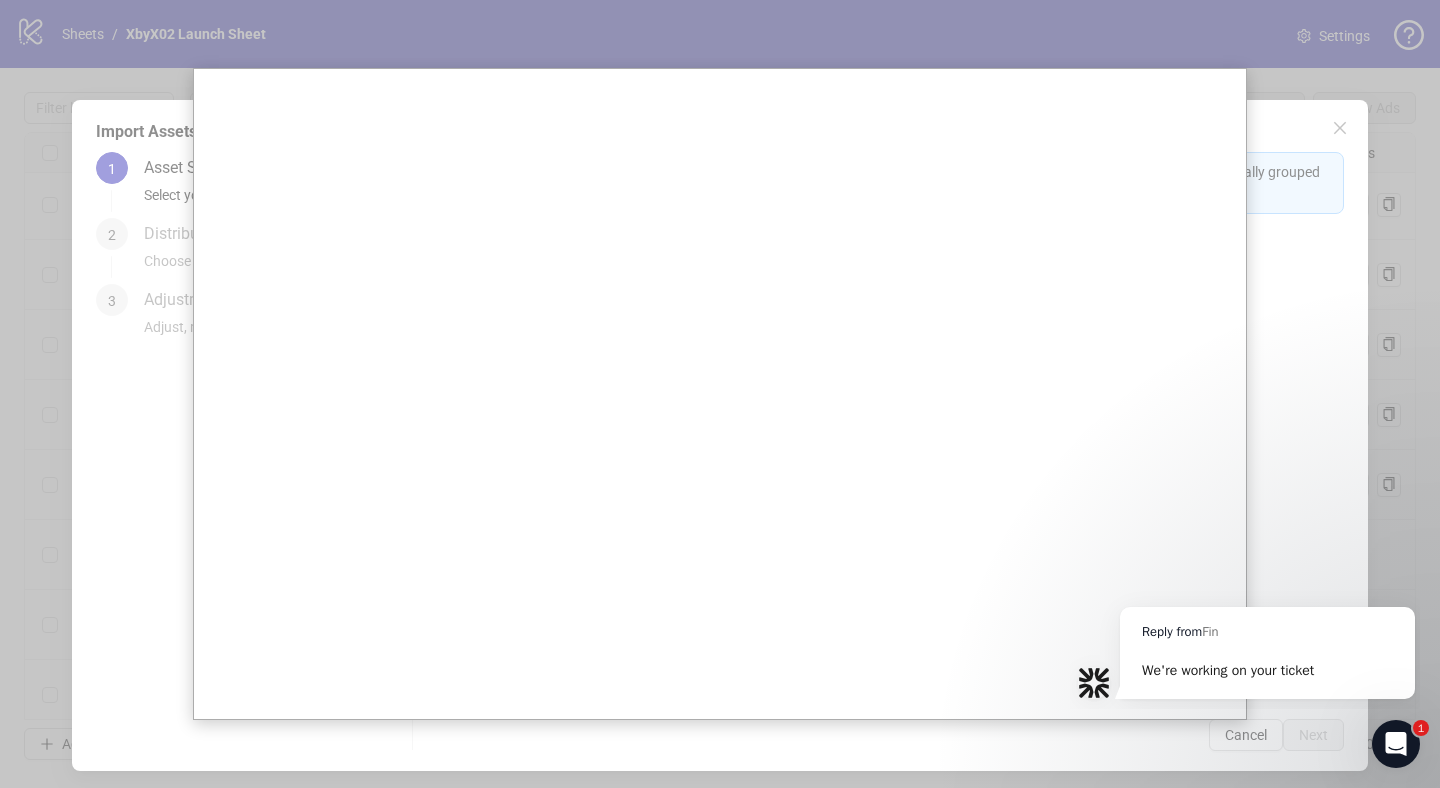 click at bounding box center (720, 394) 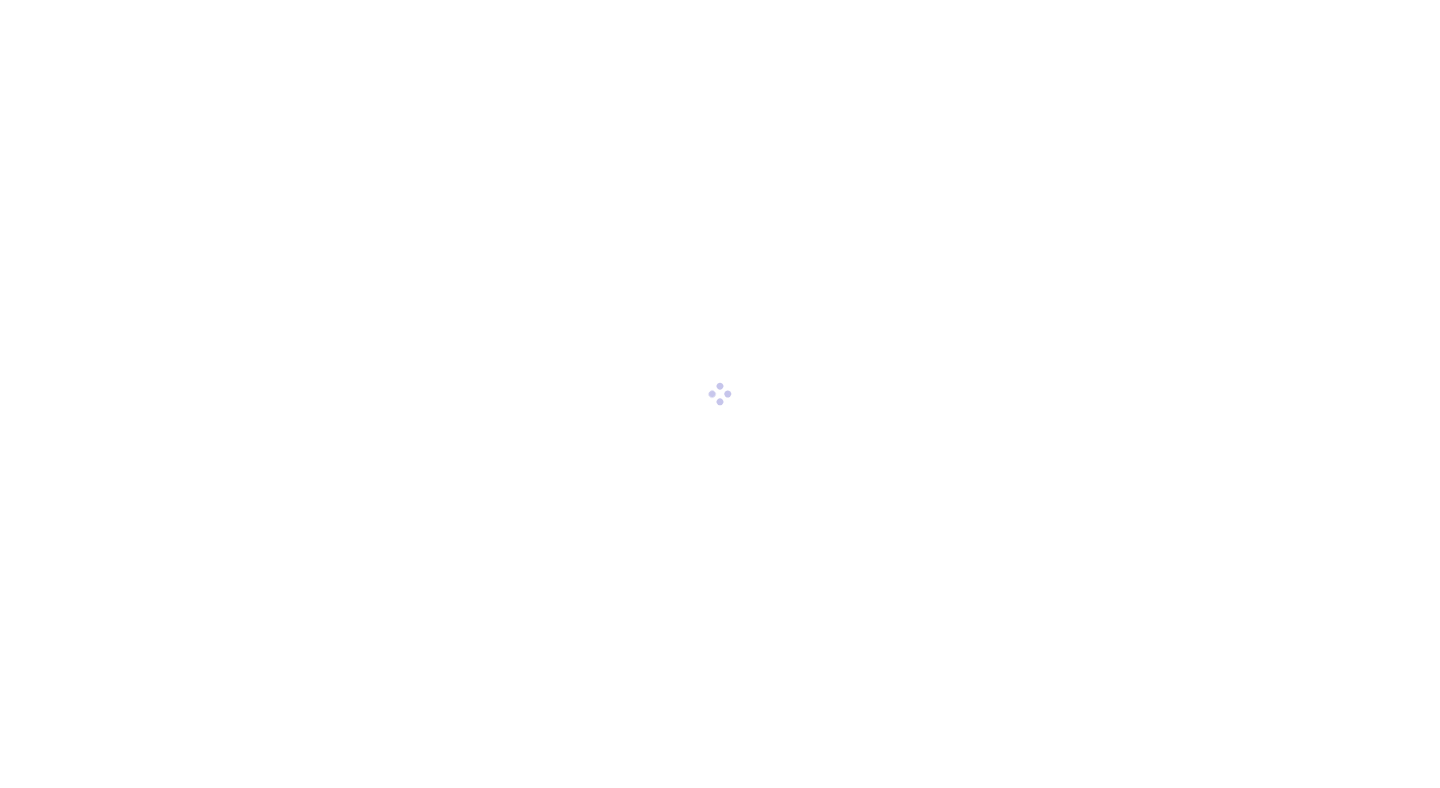 scroll, scrollTop: 0, scrollLeft: 0, axis: both 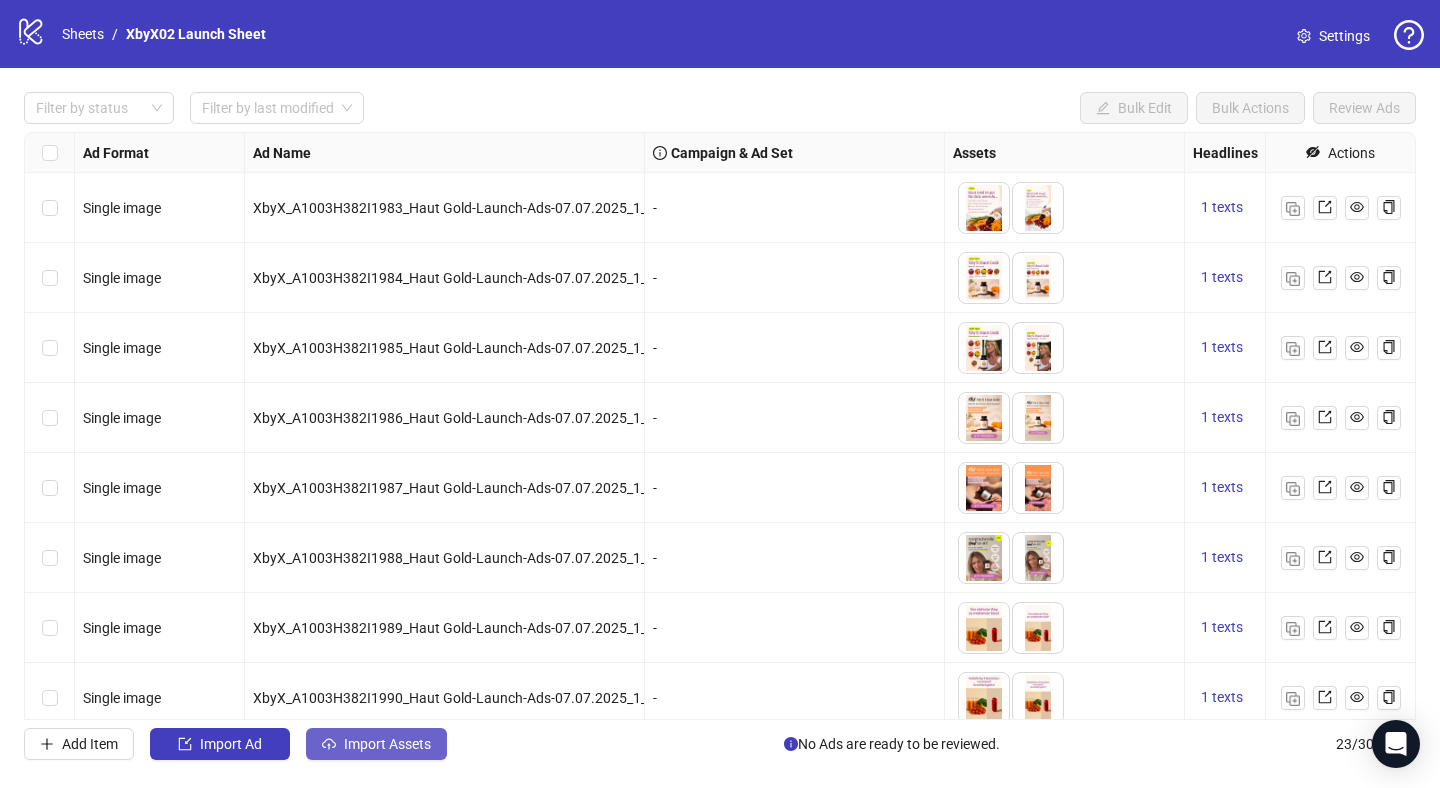 click on "Import Assets" at bounding box center [376, 744] 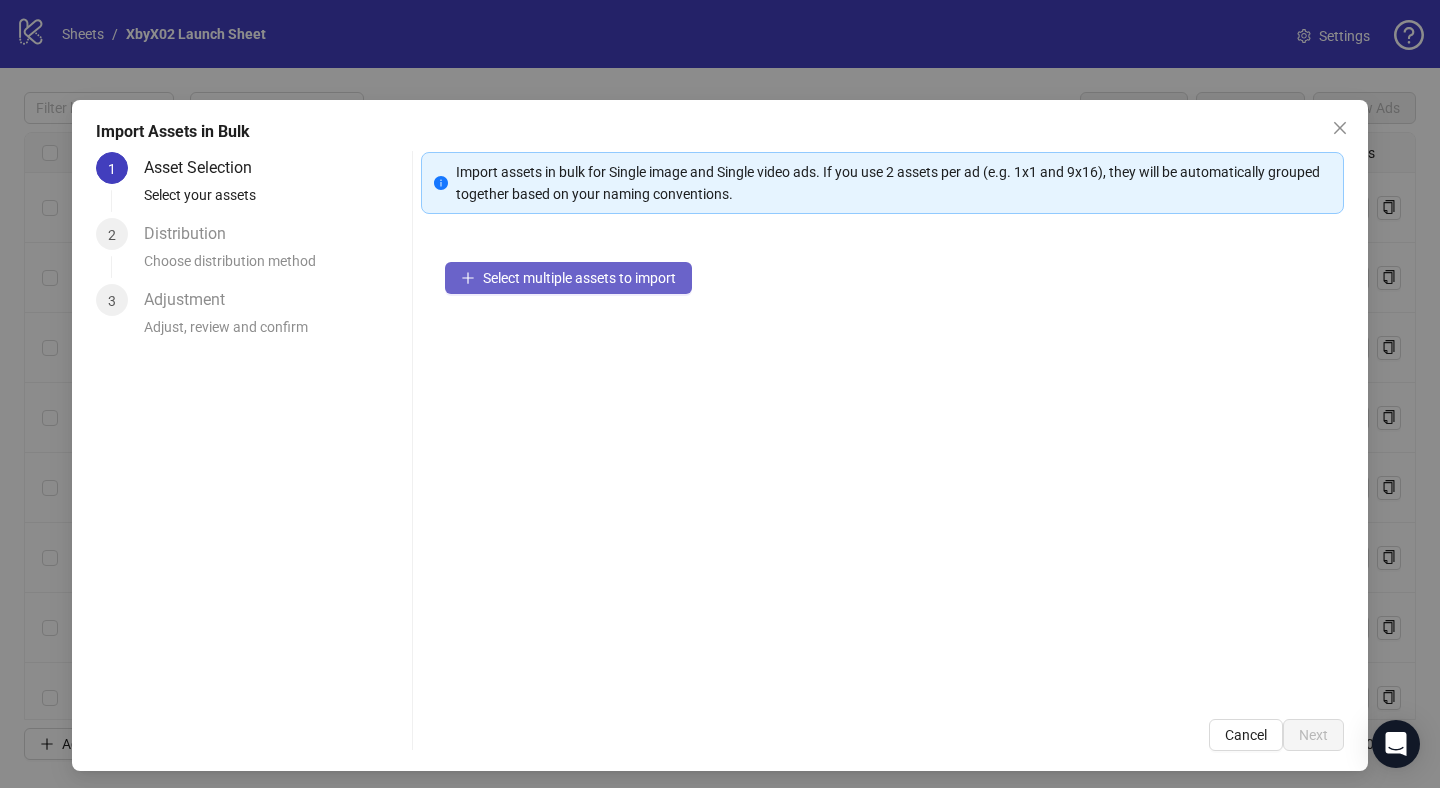 click on "Select multiple assets to import" at bounding box center (568, 278) 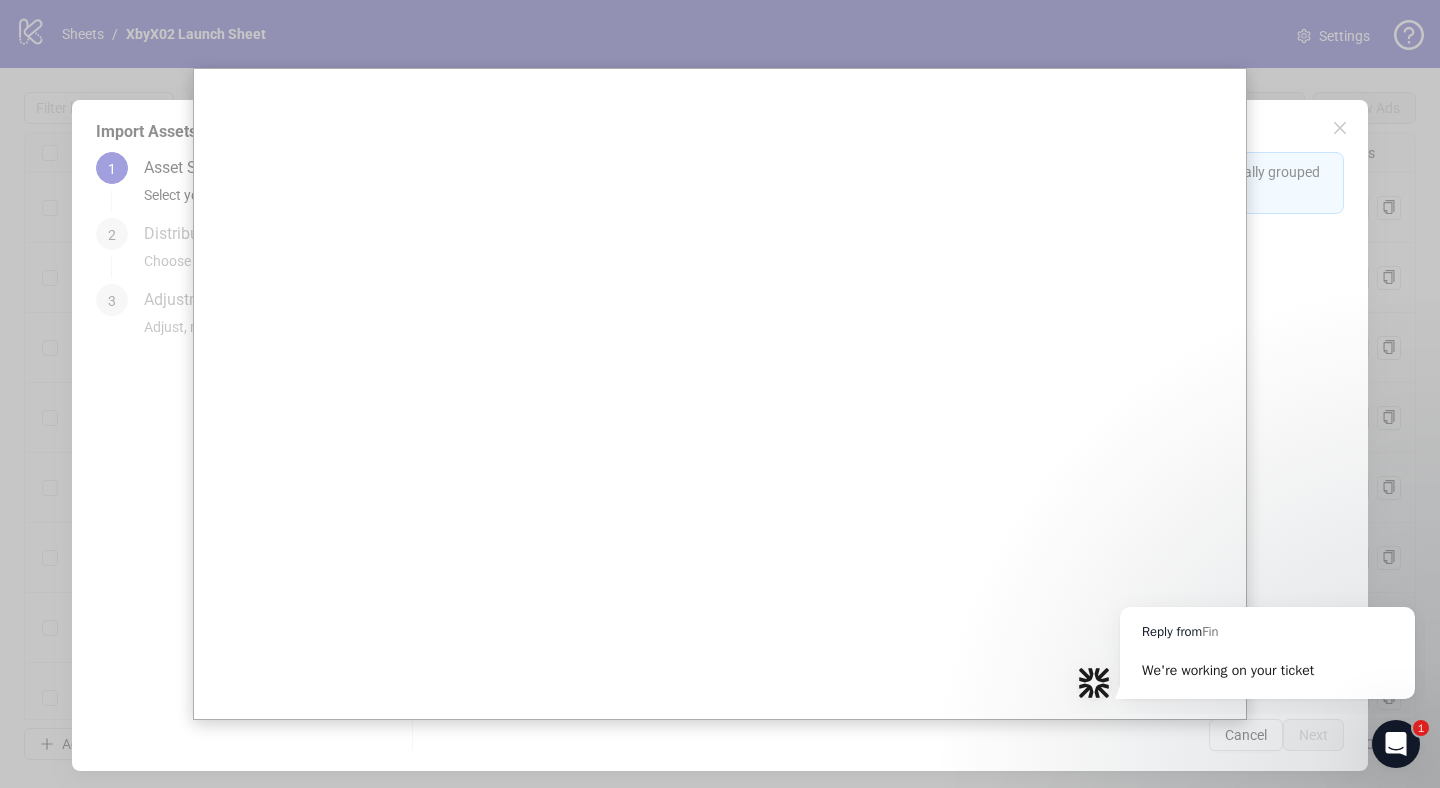 scroll, scrollTop: 0, scrollLeft: 0, axis: both 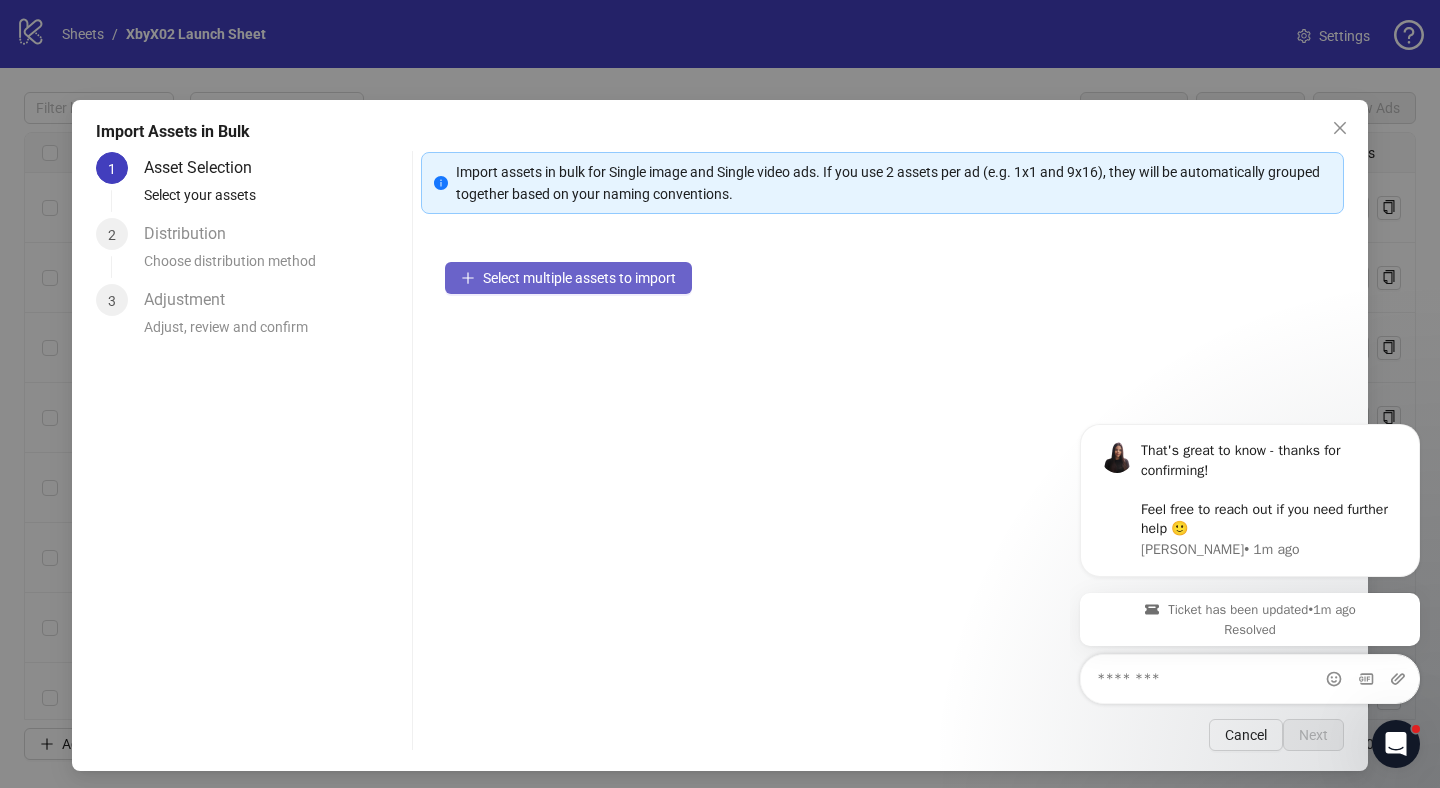 click on "Select multiple assets to import" at bounding box center [568, 278] 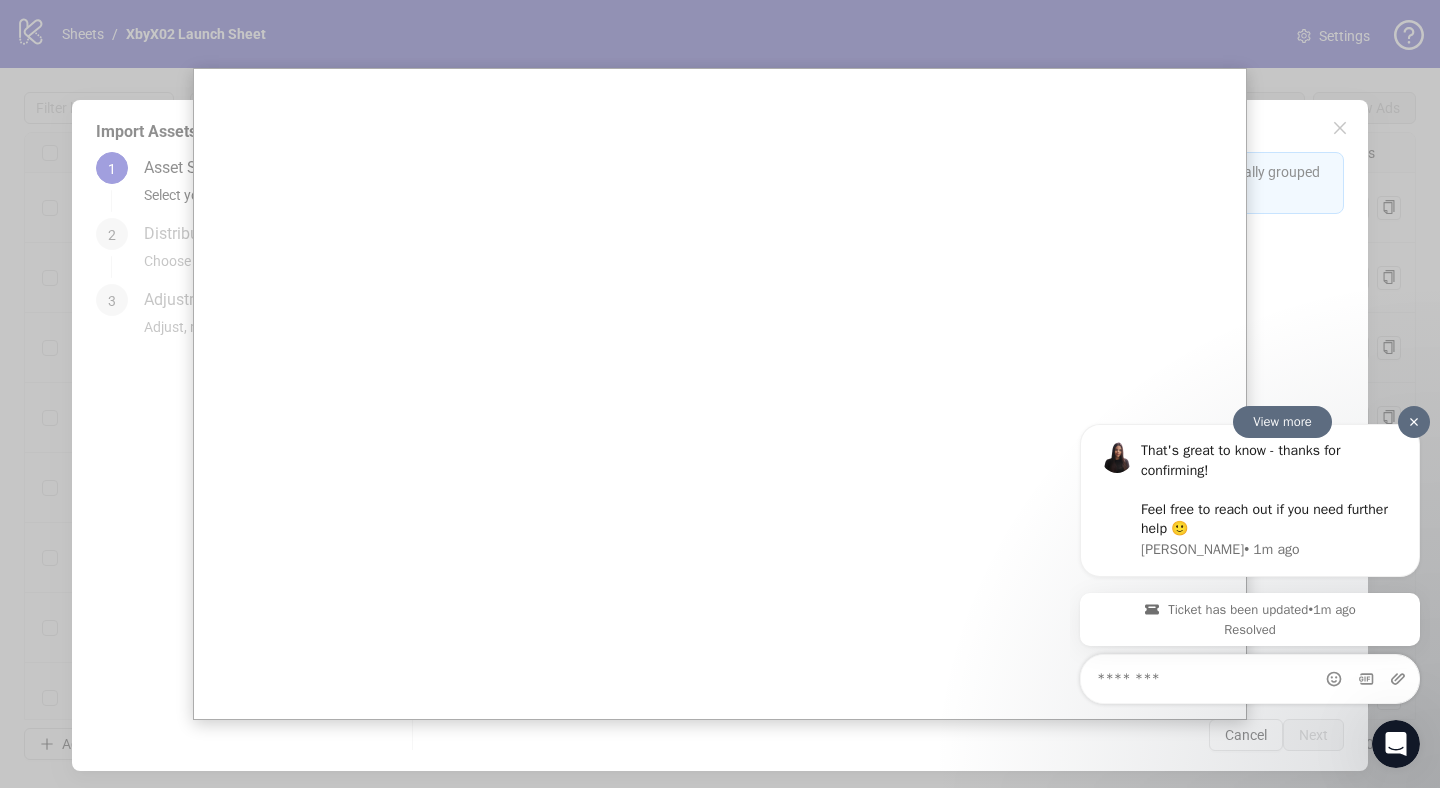 click at bounding box center [1414, 422] 